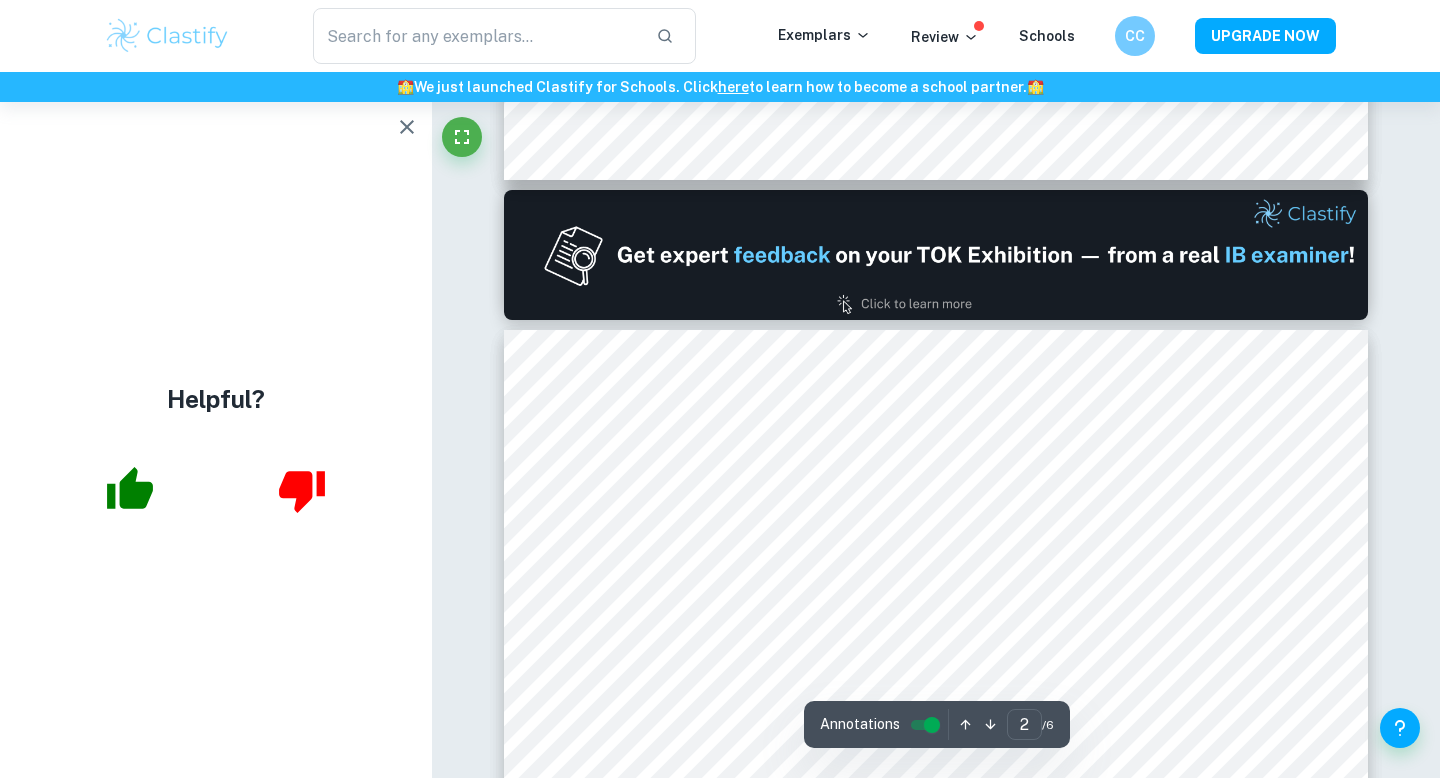 scroll, scrollTop: 1063, scrollLeft: 0, axis: vertical 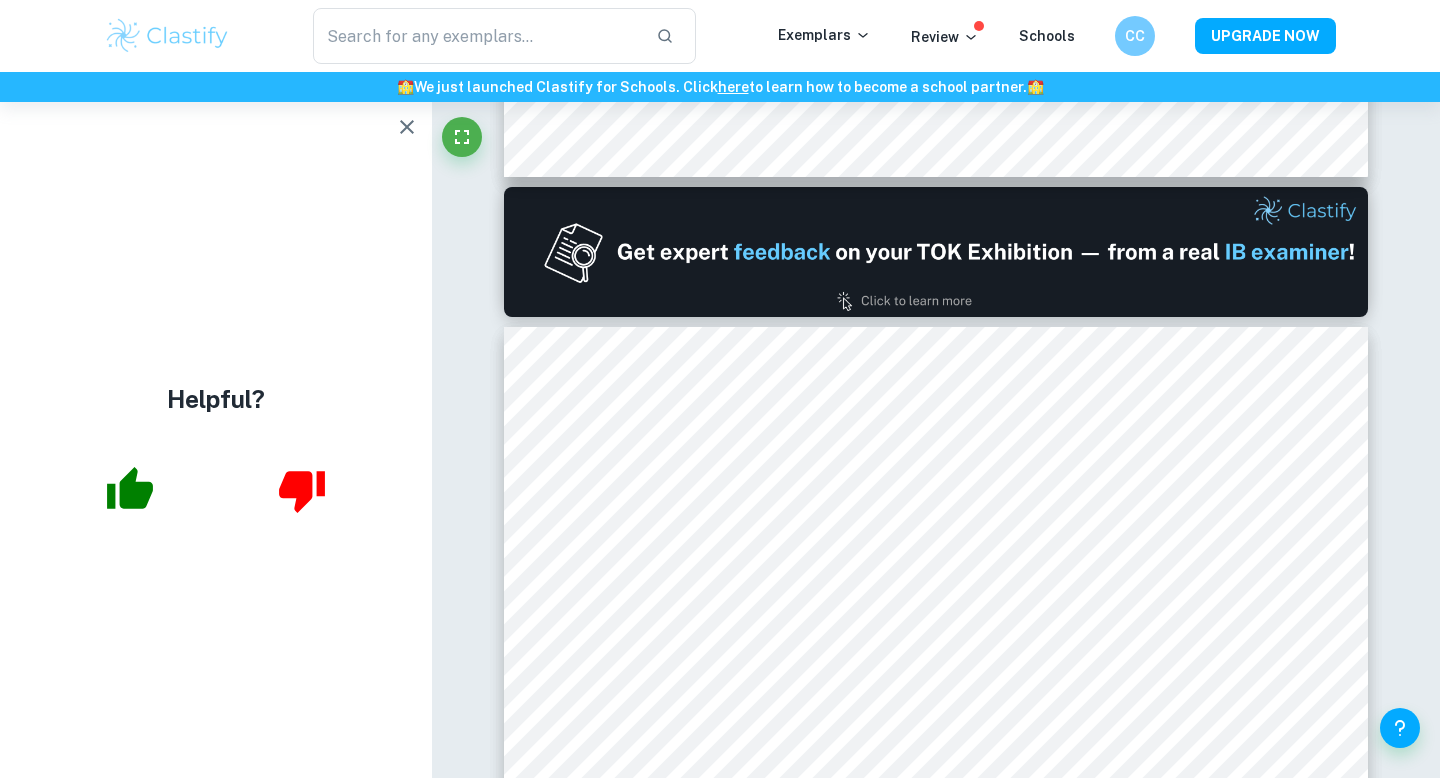 type on "1" 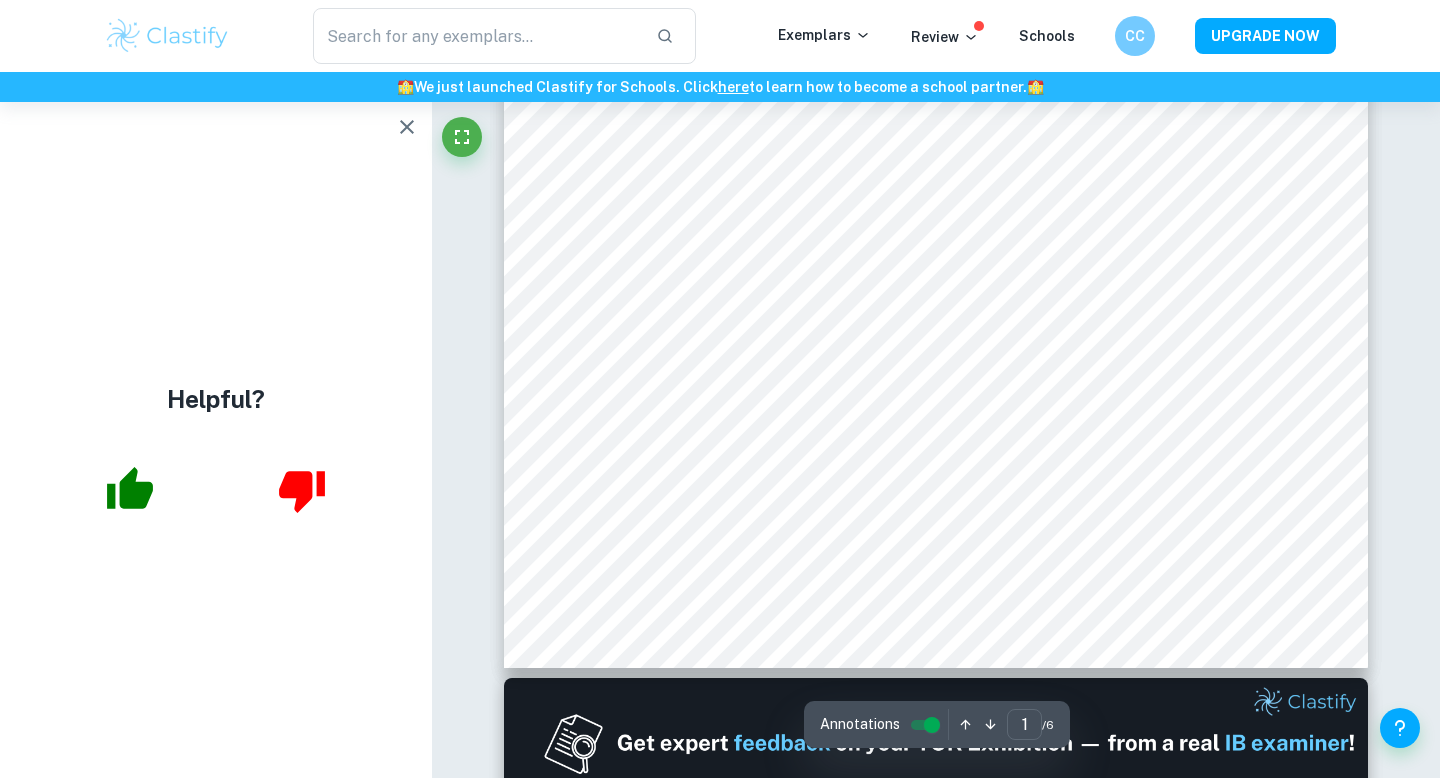 scroll, scrollTop: 574, scrollLeft: 0, axis: vertical 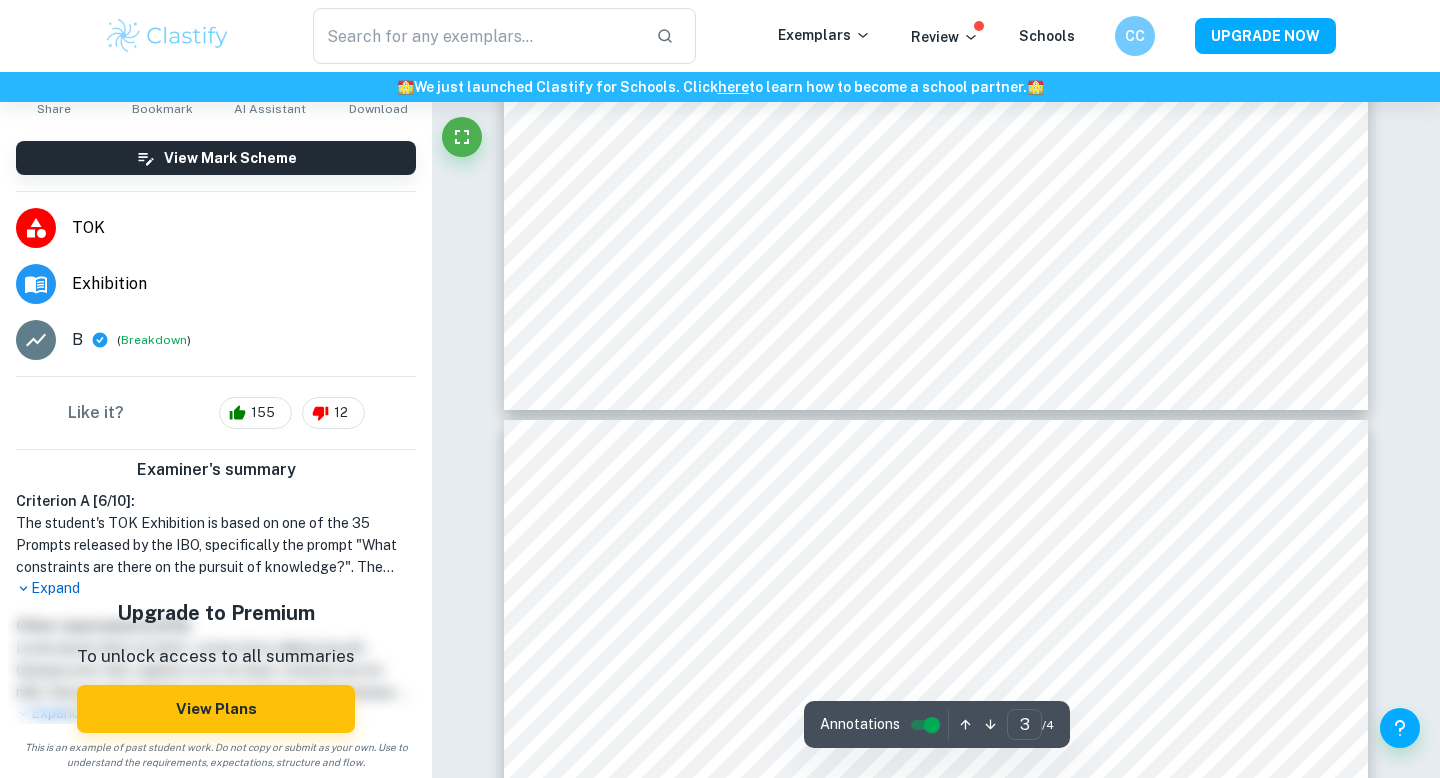 type on "4" 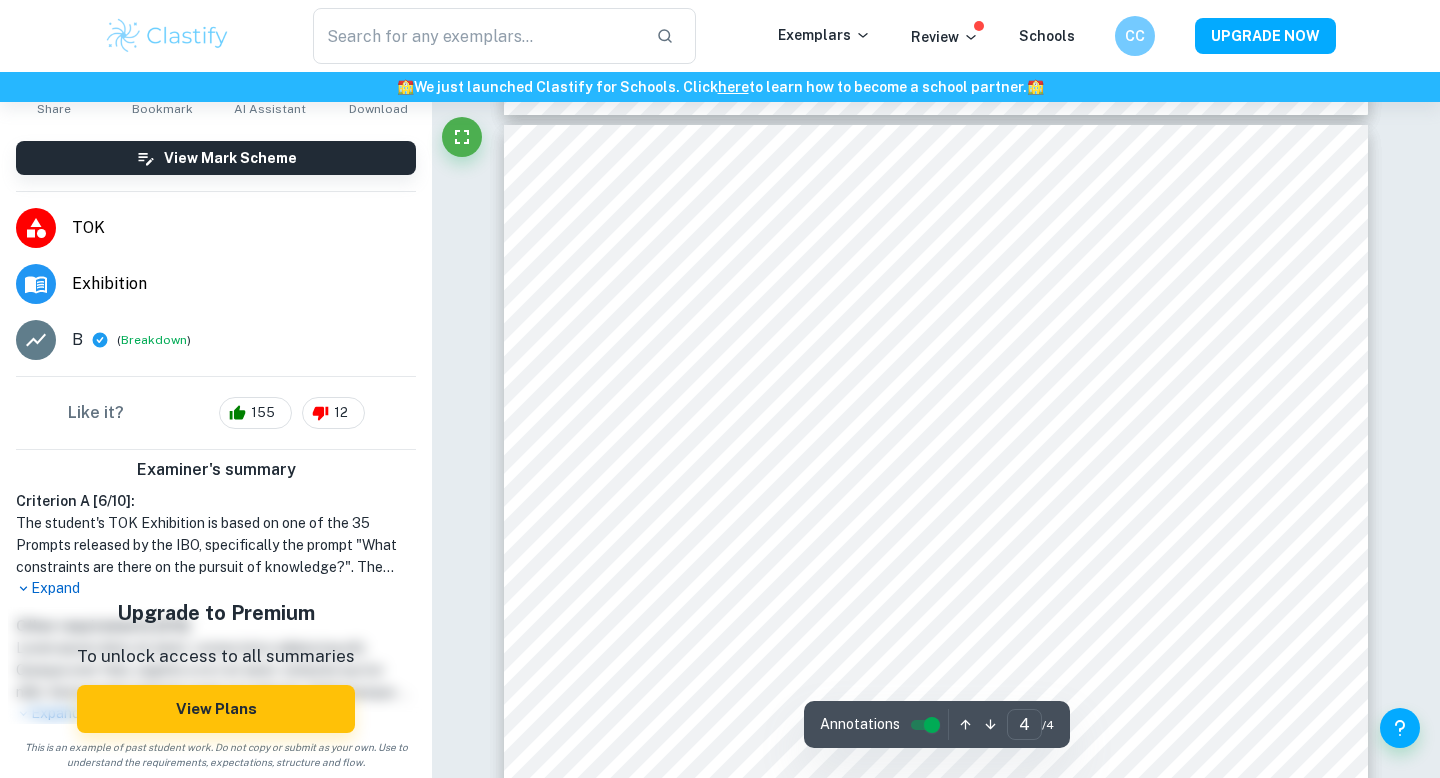 scroll, scrollTop: 3756, scrollLeft: 0, axis: vertical 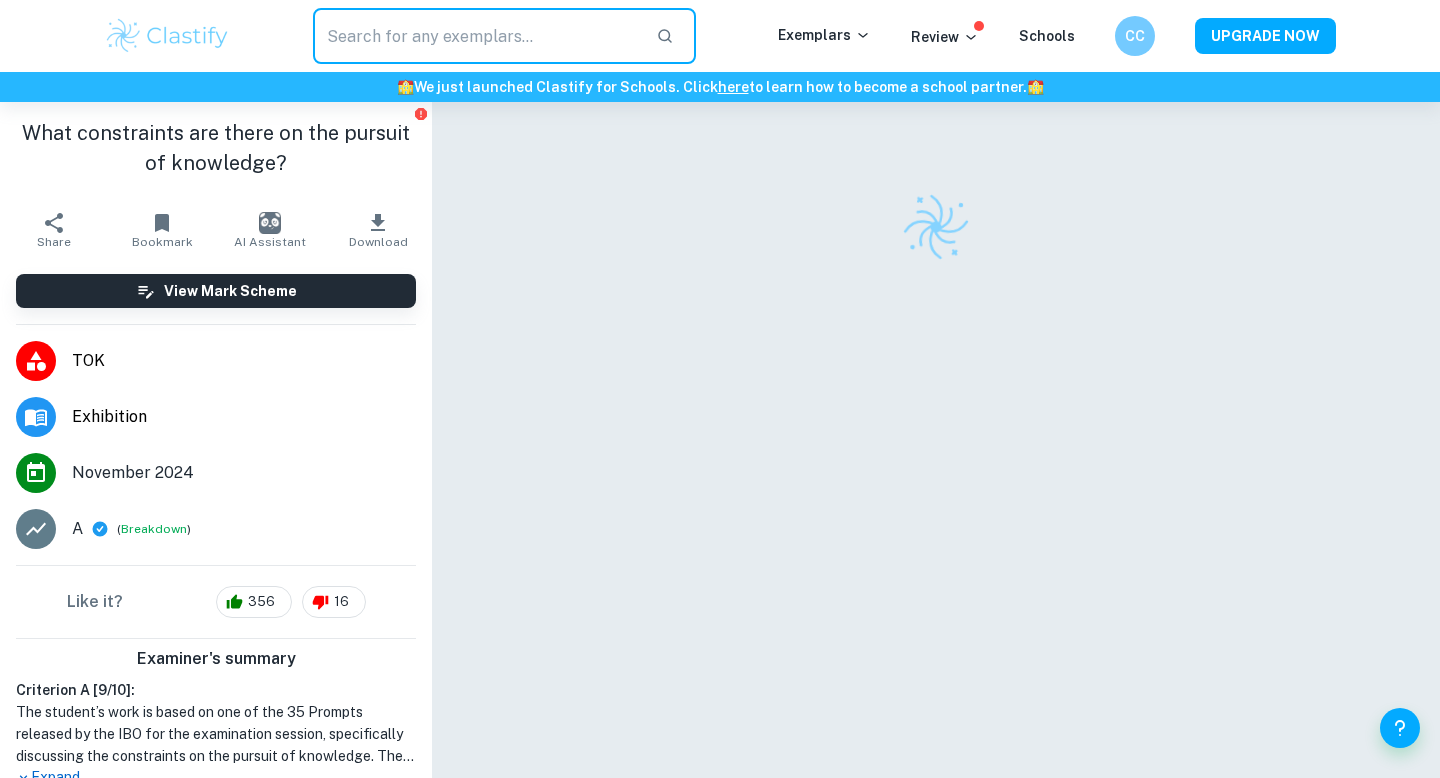 click at bounding box center [476, 36] 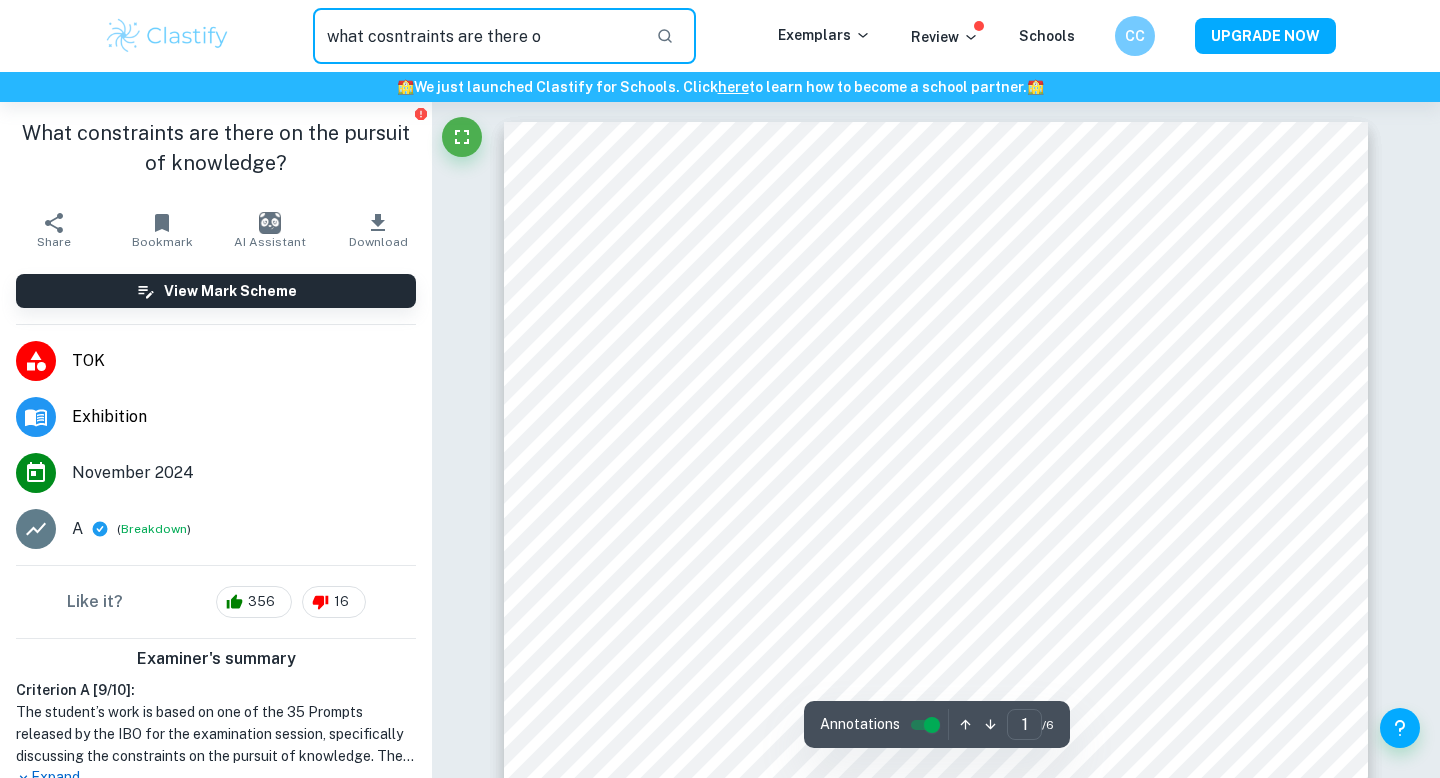 click on "what cosntraints are there o" at bounding box center (476, 36) 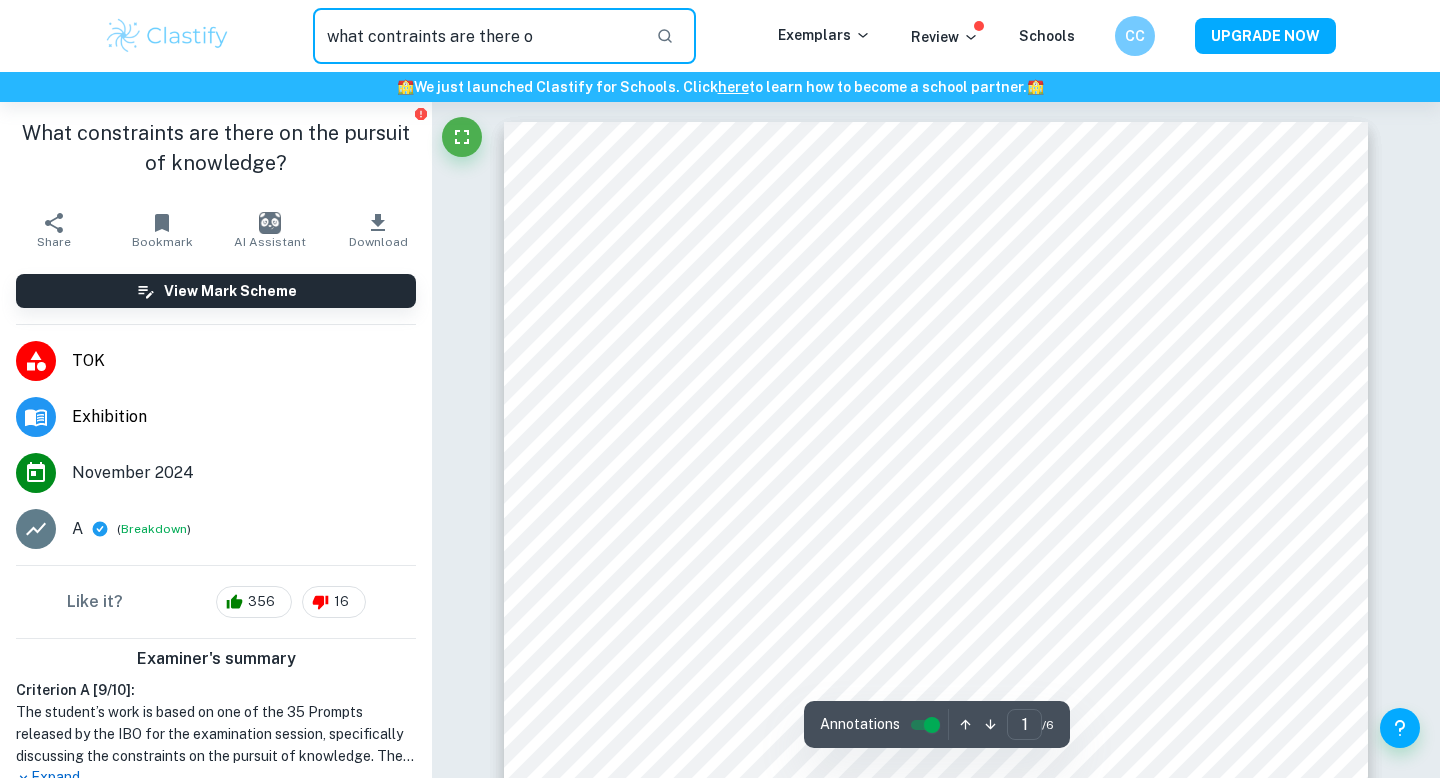 click on "what contraints are there o" at bounding box center (476, 36) 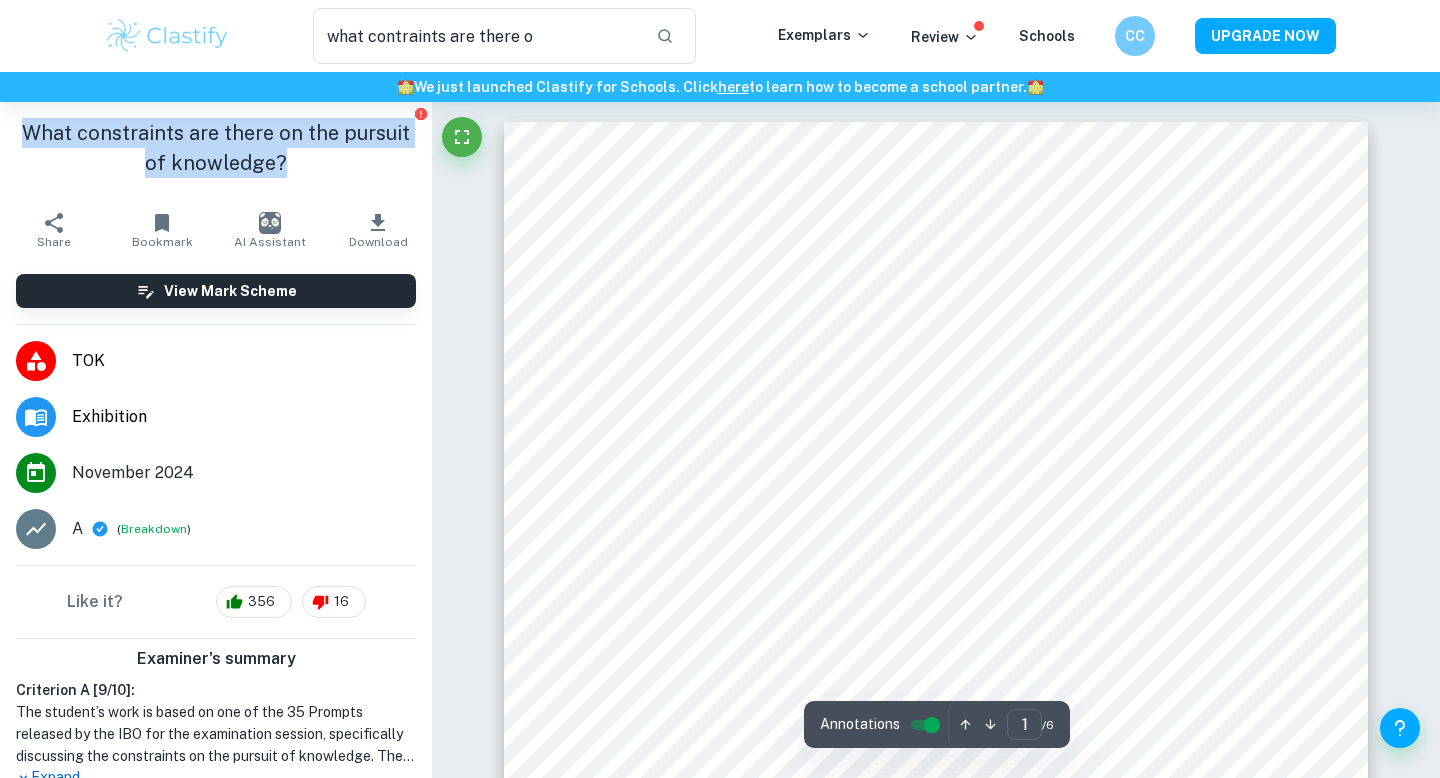 drag, startPoint x: 280, startPoint y: 168, endPoint x: 0, endPoint y: 117, distance: 284.60675 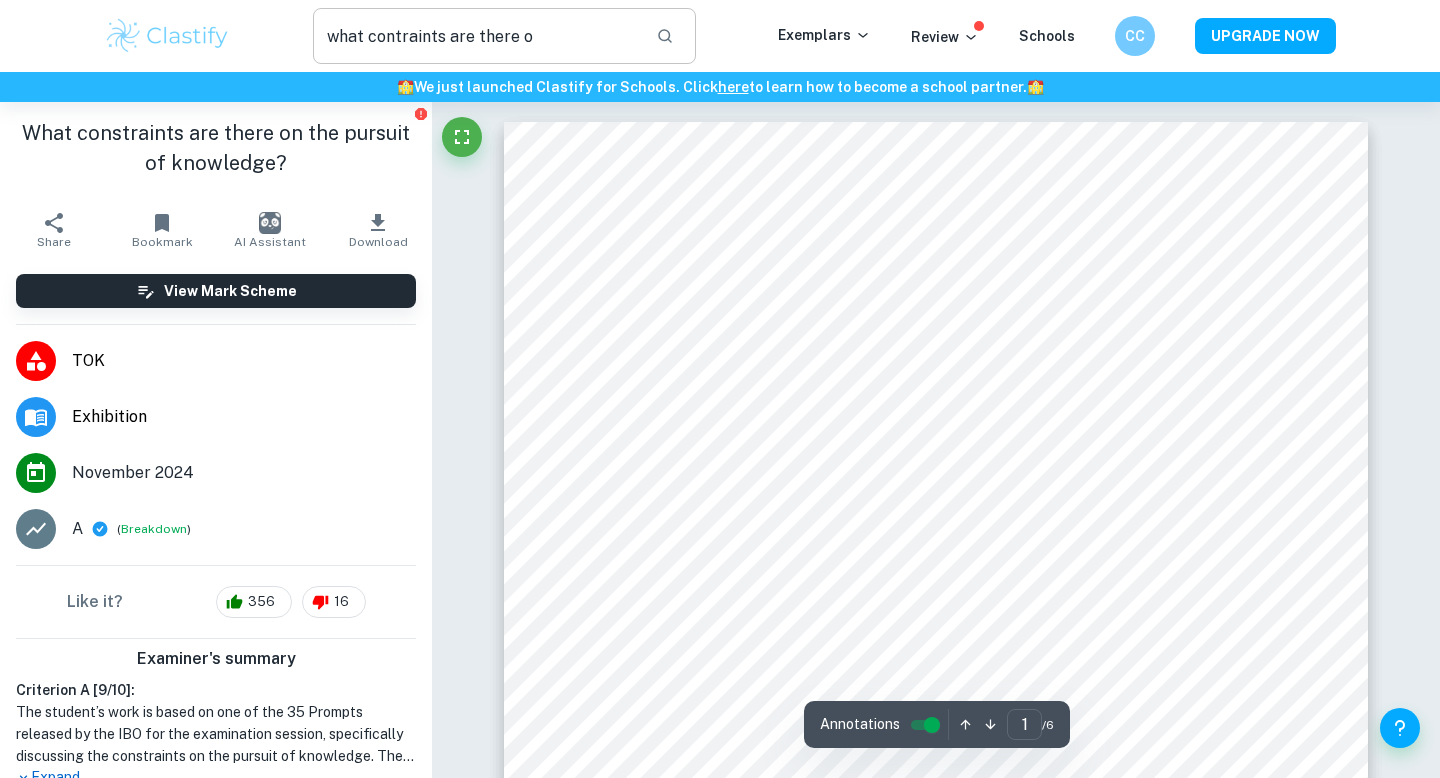 click on "what contraints are there o" at bounding box center (476, 36) 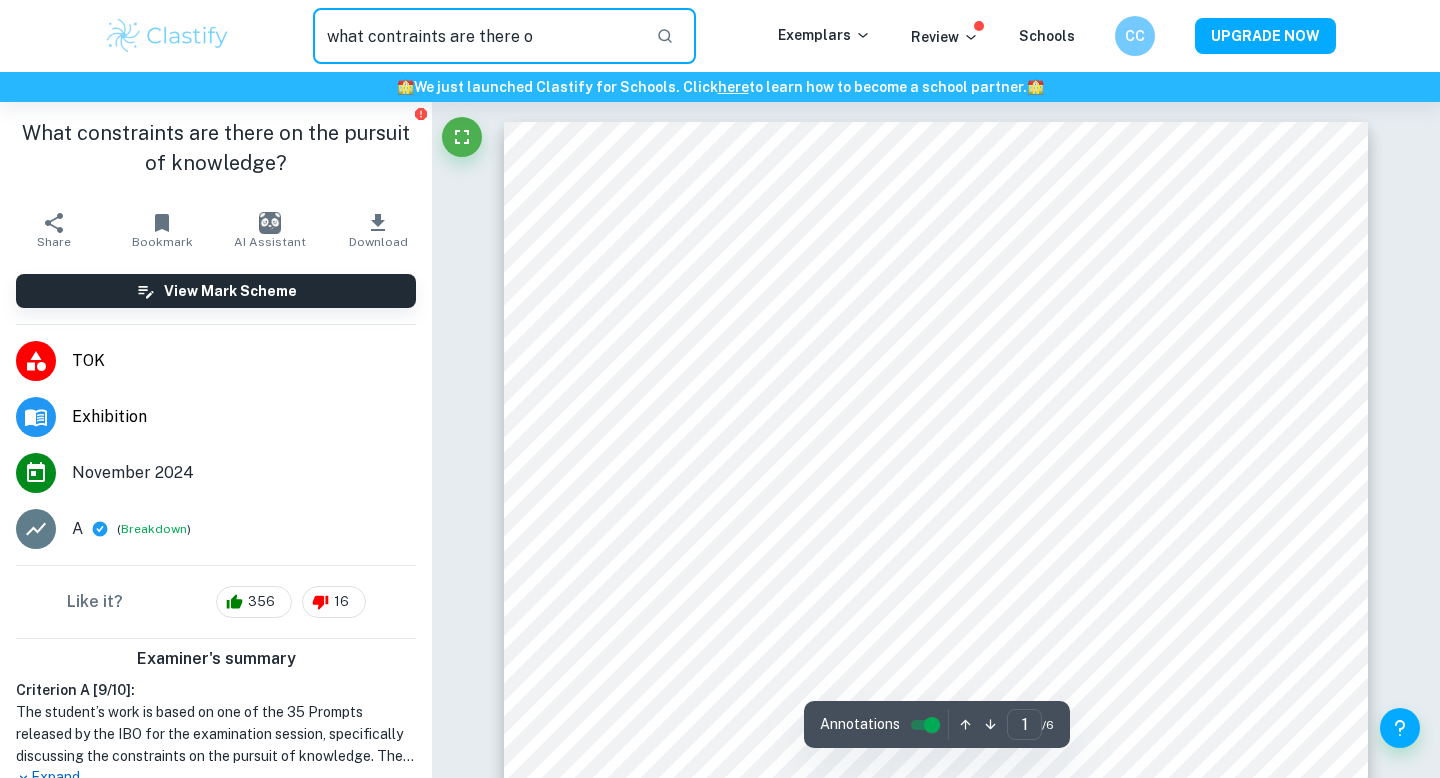 paste on "What constraints are there on the pursuit of knowledge?" 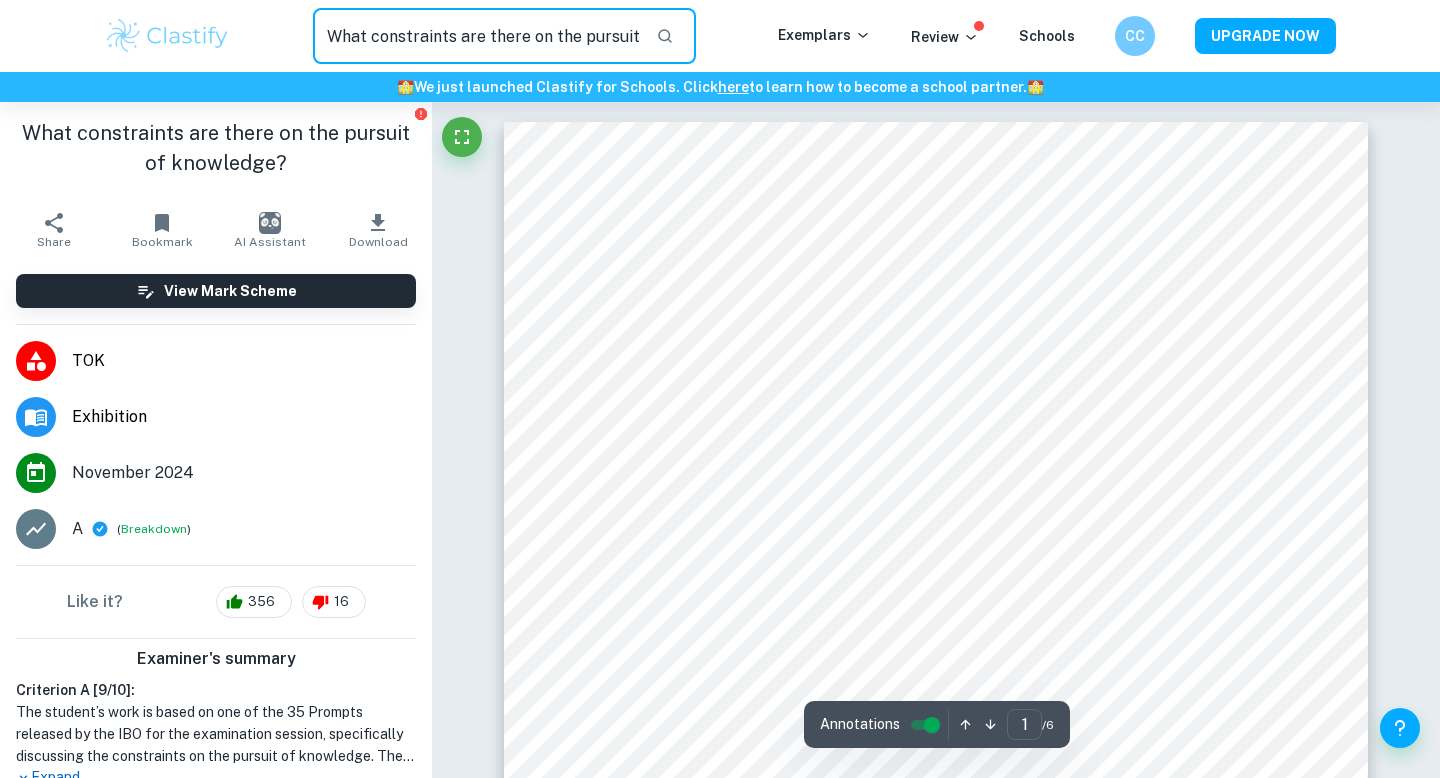 scroll, scrollTop: 0, scrollLeft: 0, axis: both 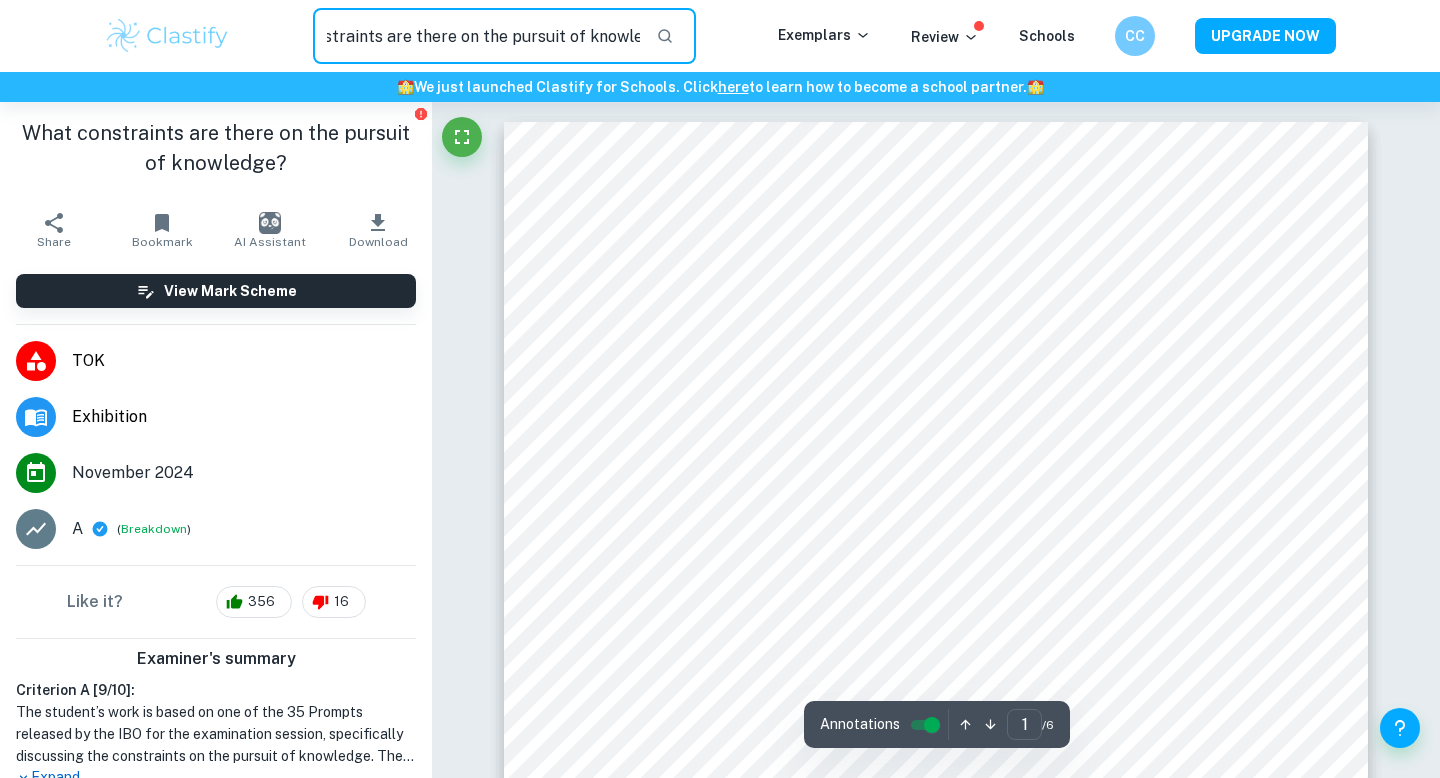 type on "What constraints are there on the pursuit of knowledge?" 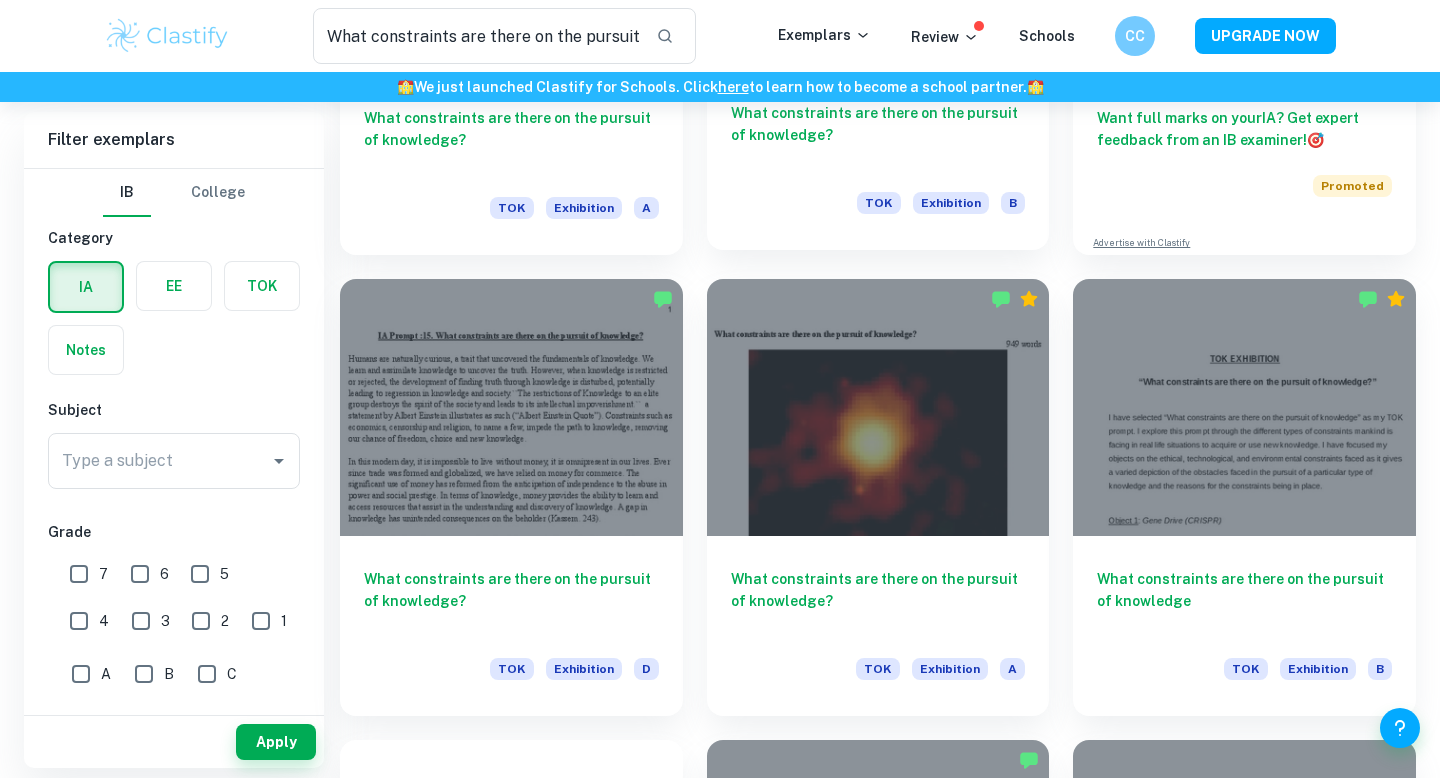 scroll, scrollTop: 401, scrollLeft: 0, axis: vertical 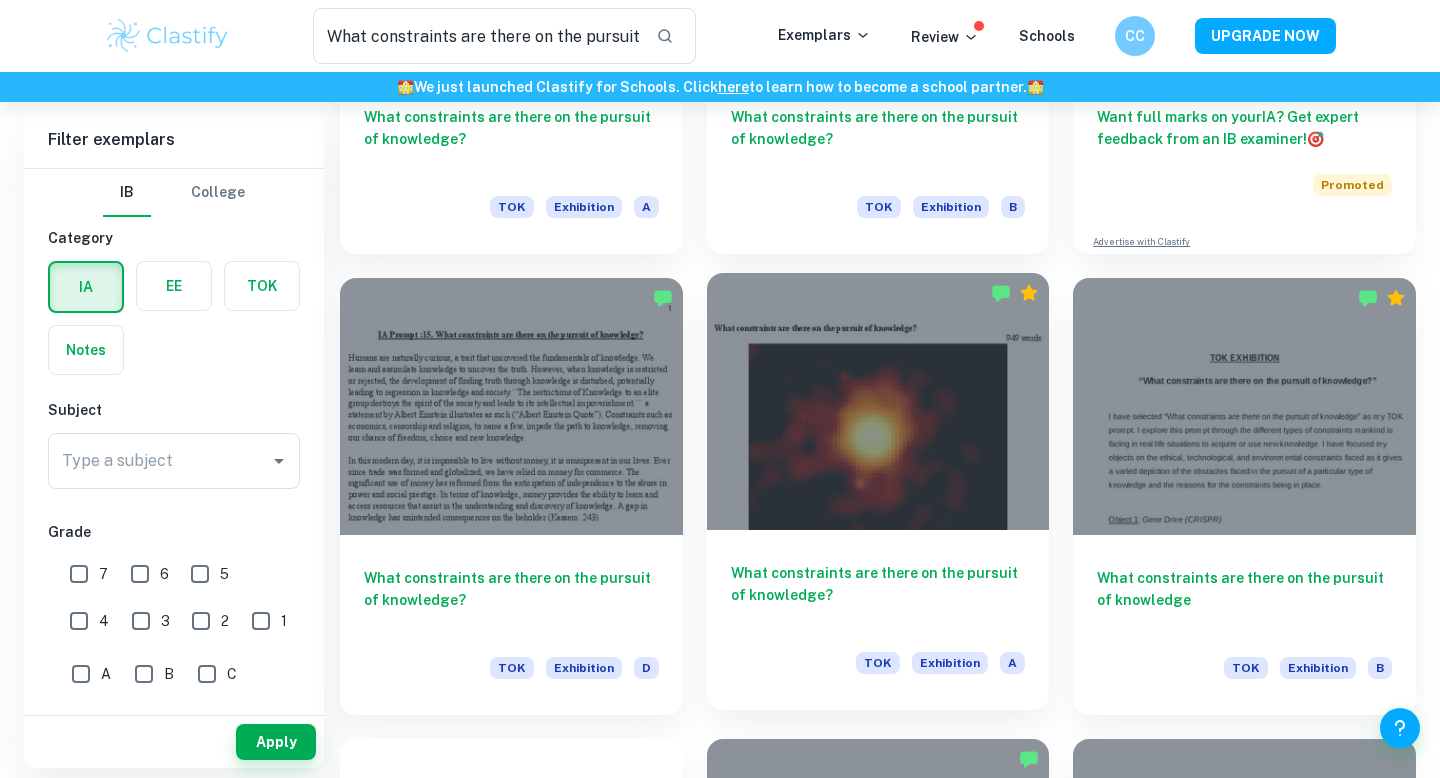 click on "What constraints are there on the pursuit of knowledge? TOK Exhibition A" at bounding box center (878, 620) 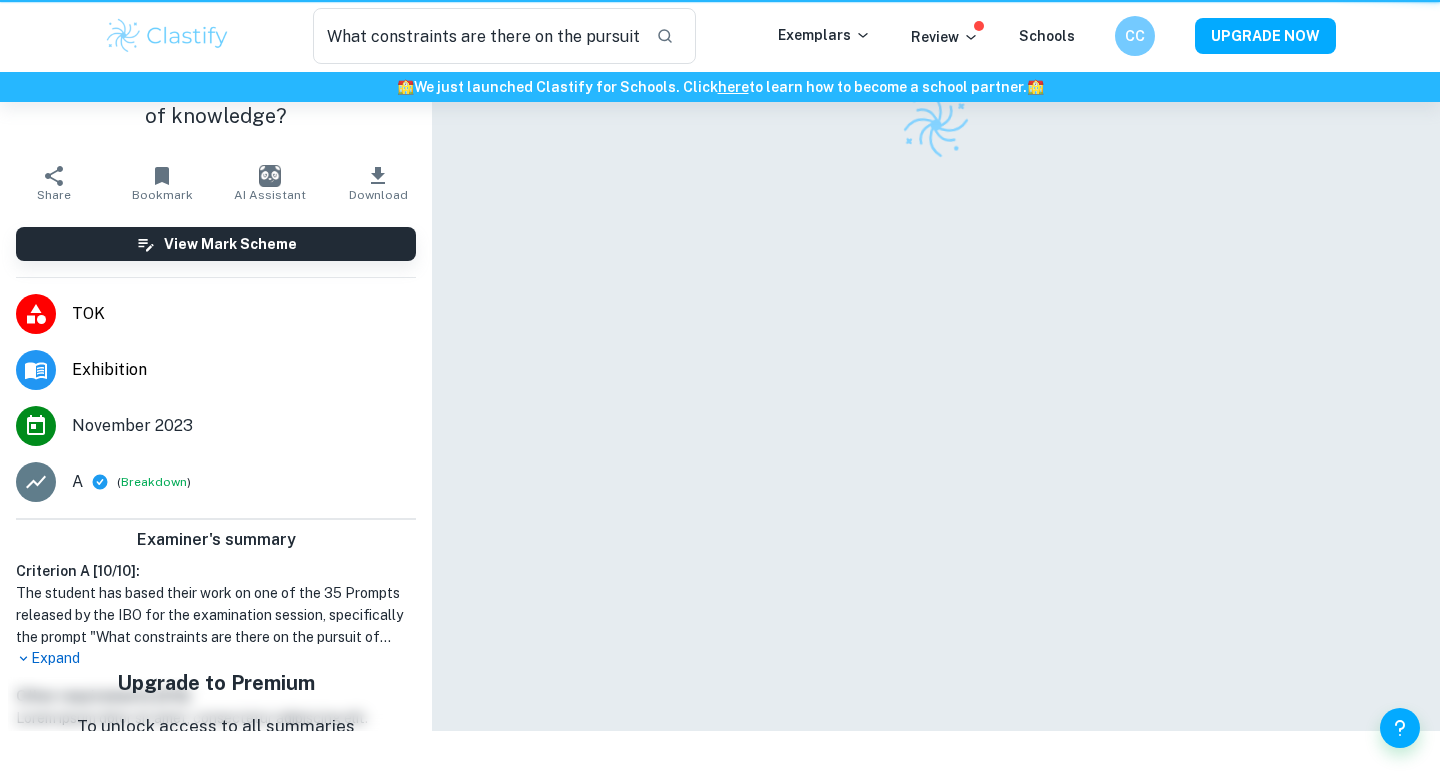 scroll, scrollTop: 0, scrollLeft: 0, axis: both 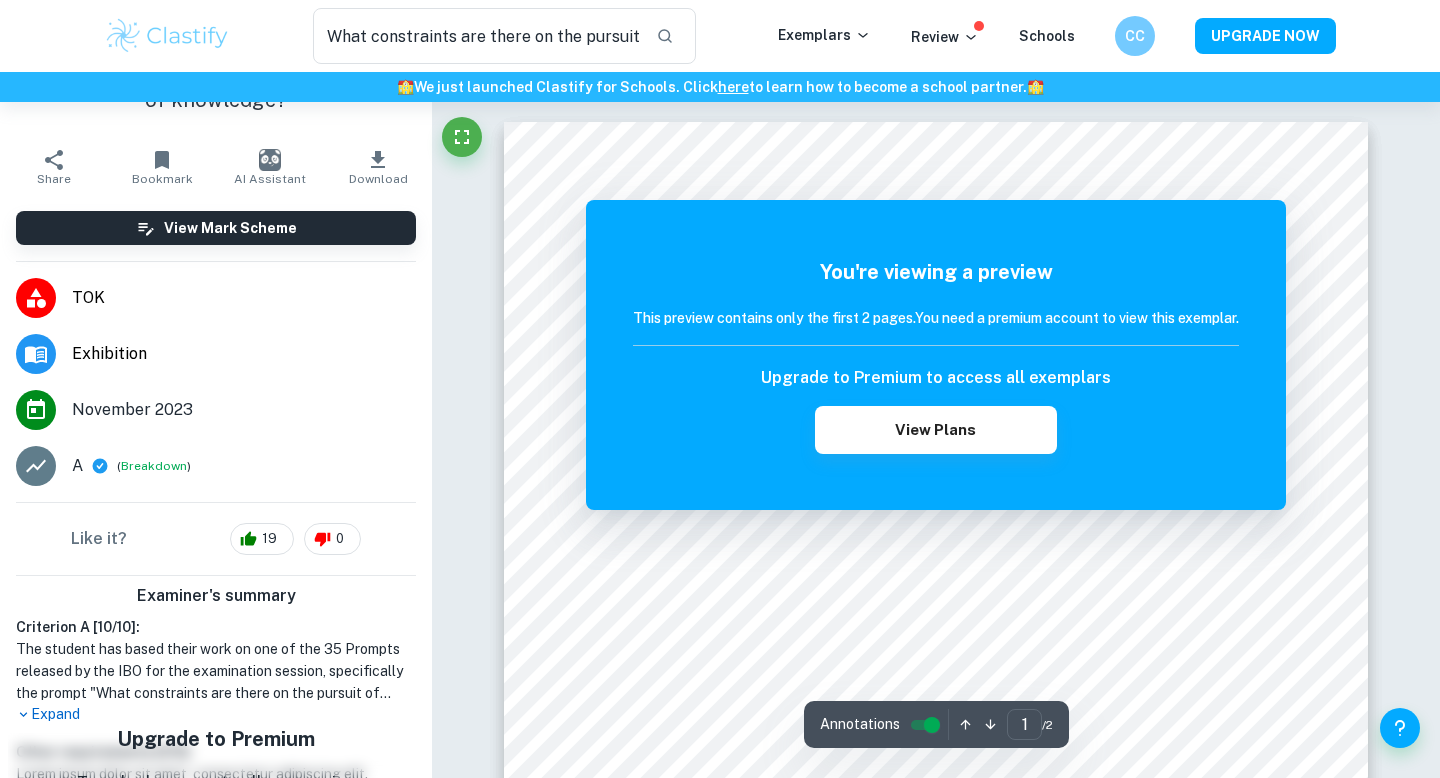 click on "Expand" at bounding box center [216, 714] 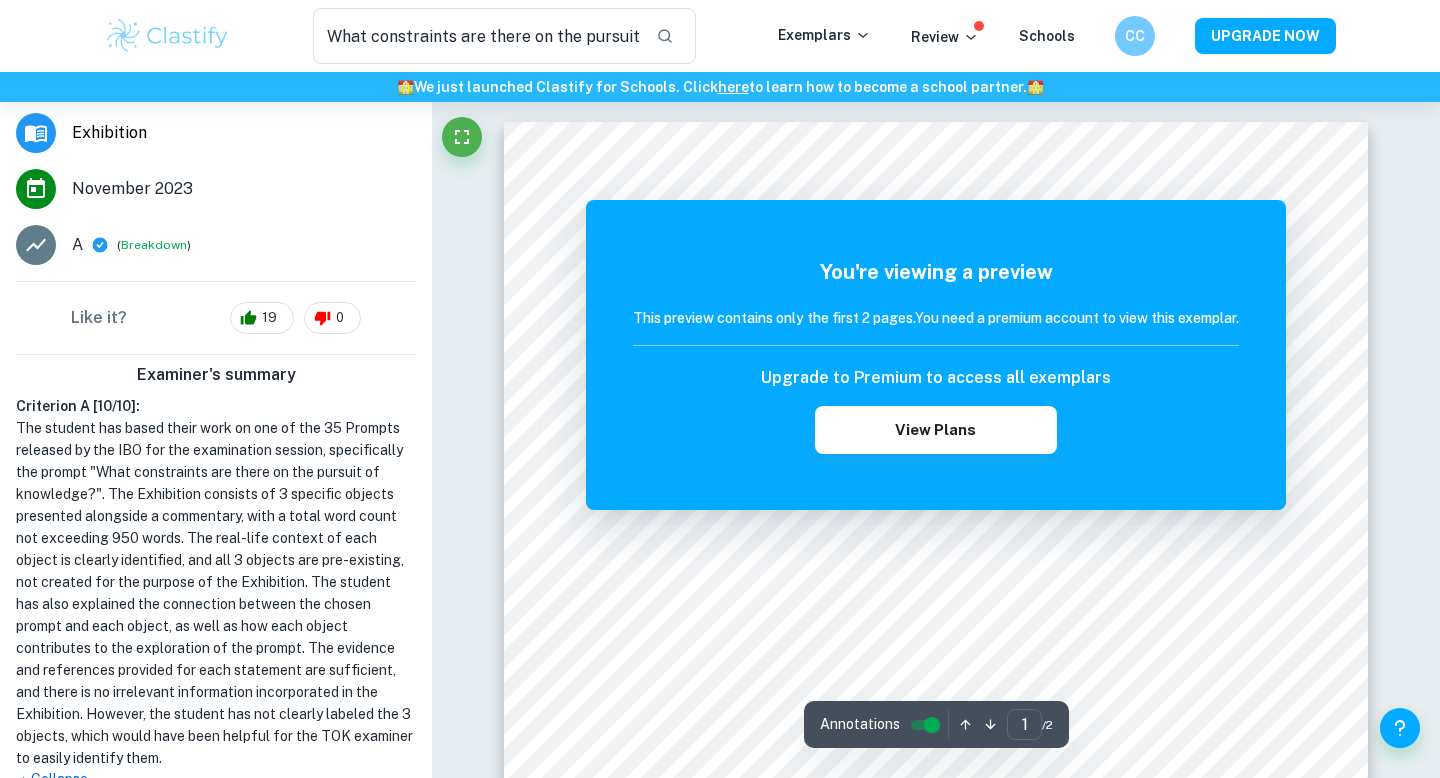 scroll, scrollTop: 340, scrollLeft: 0, axis: vertical 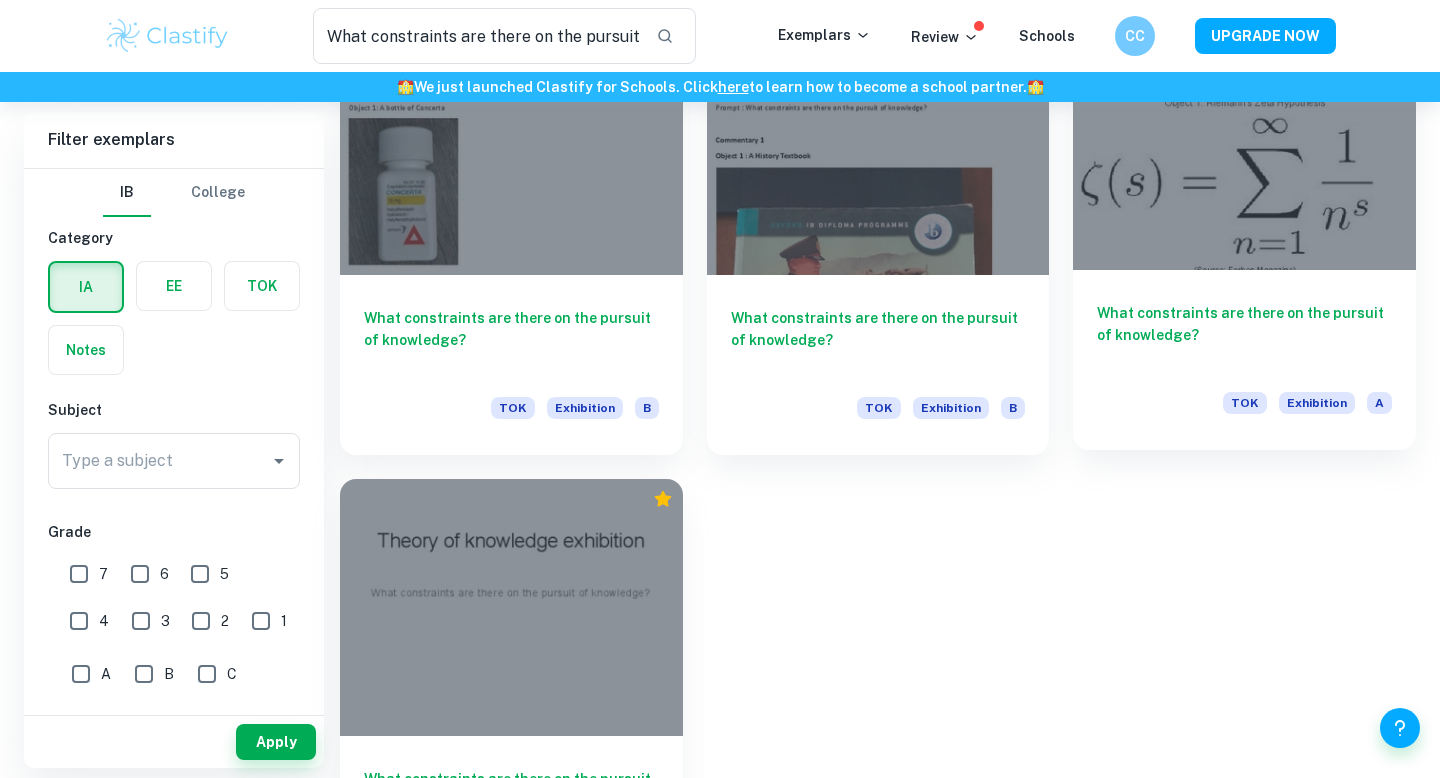click on "What constraints are there on the pursuit of knowledge?" at bounding box center [1244, 335] 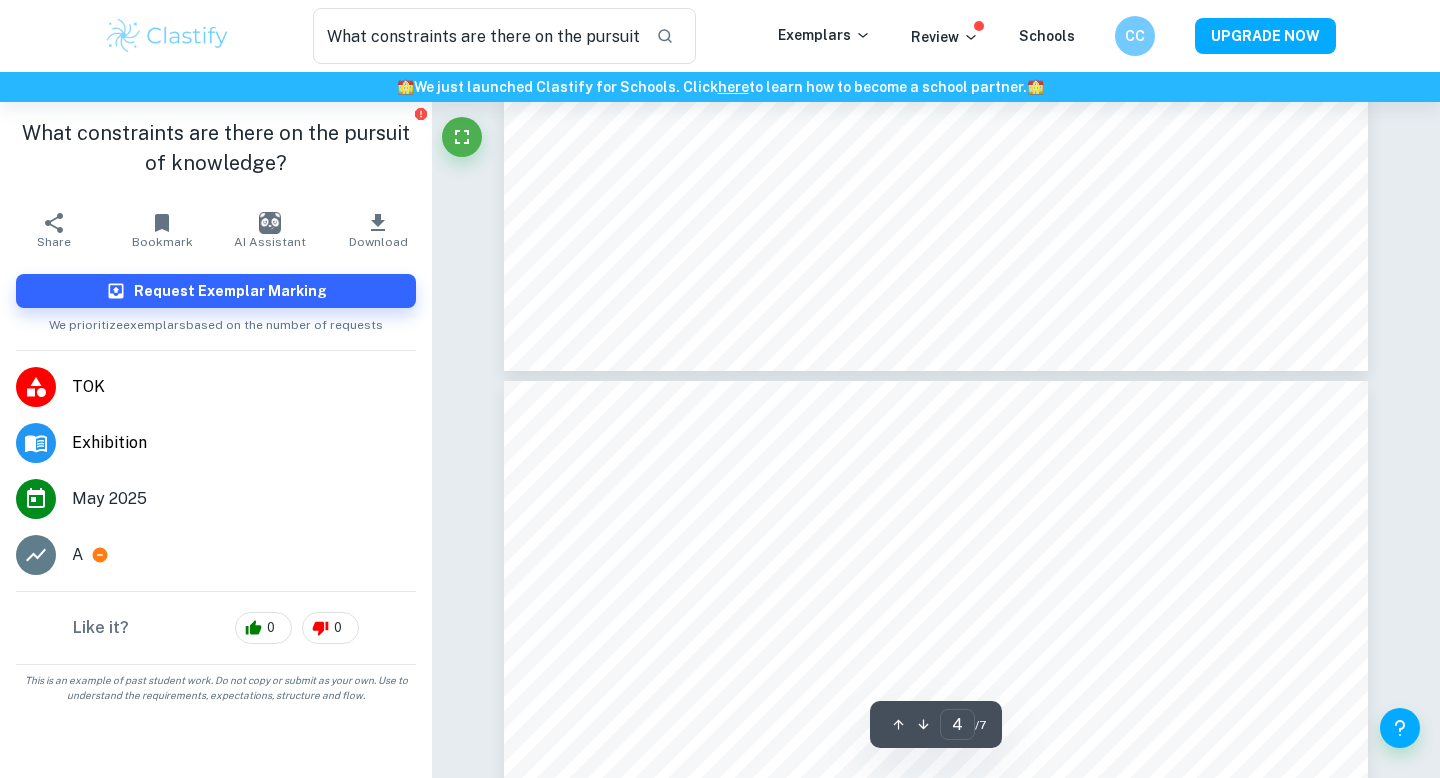 type on "5" 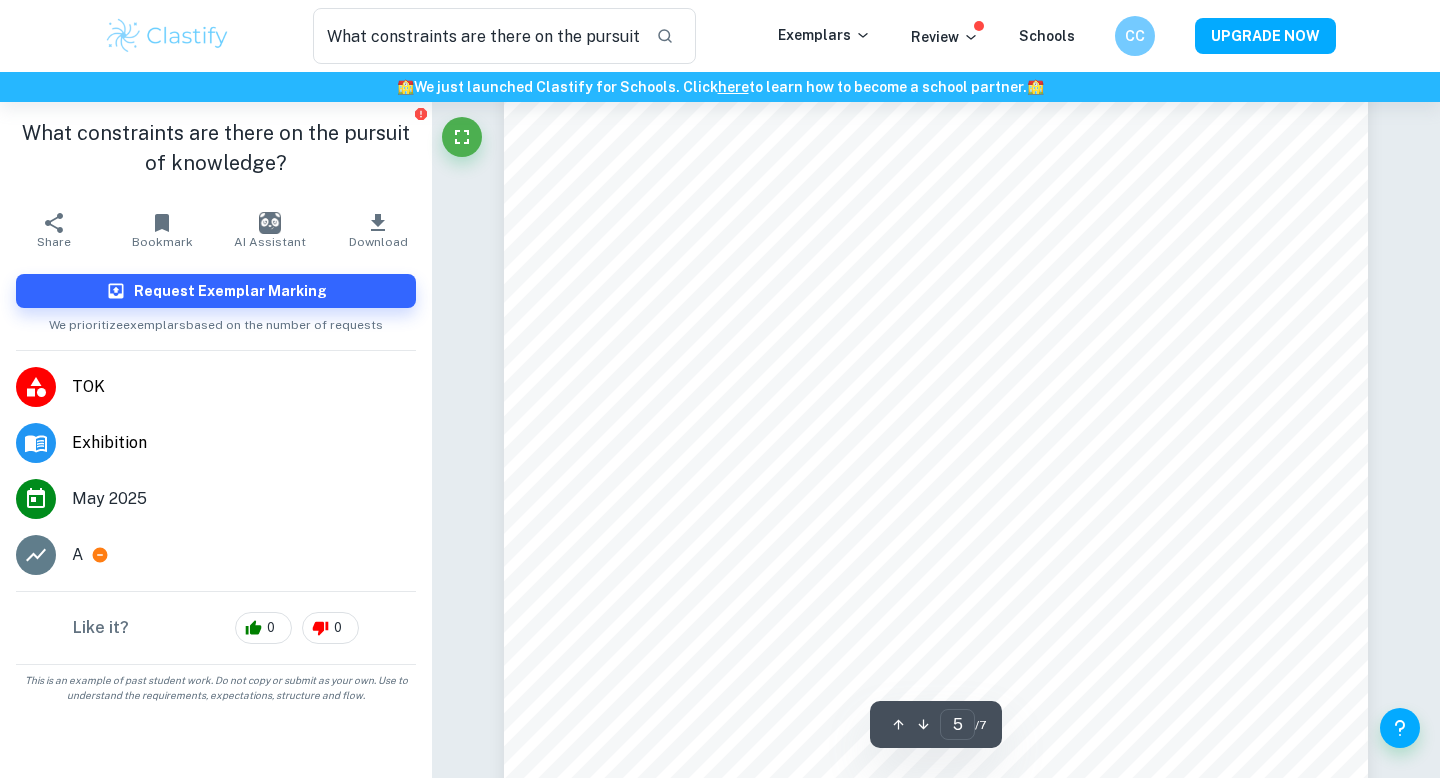 scroll, scrollTop: 5138, scrollLeft: 0, axis: vertical 